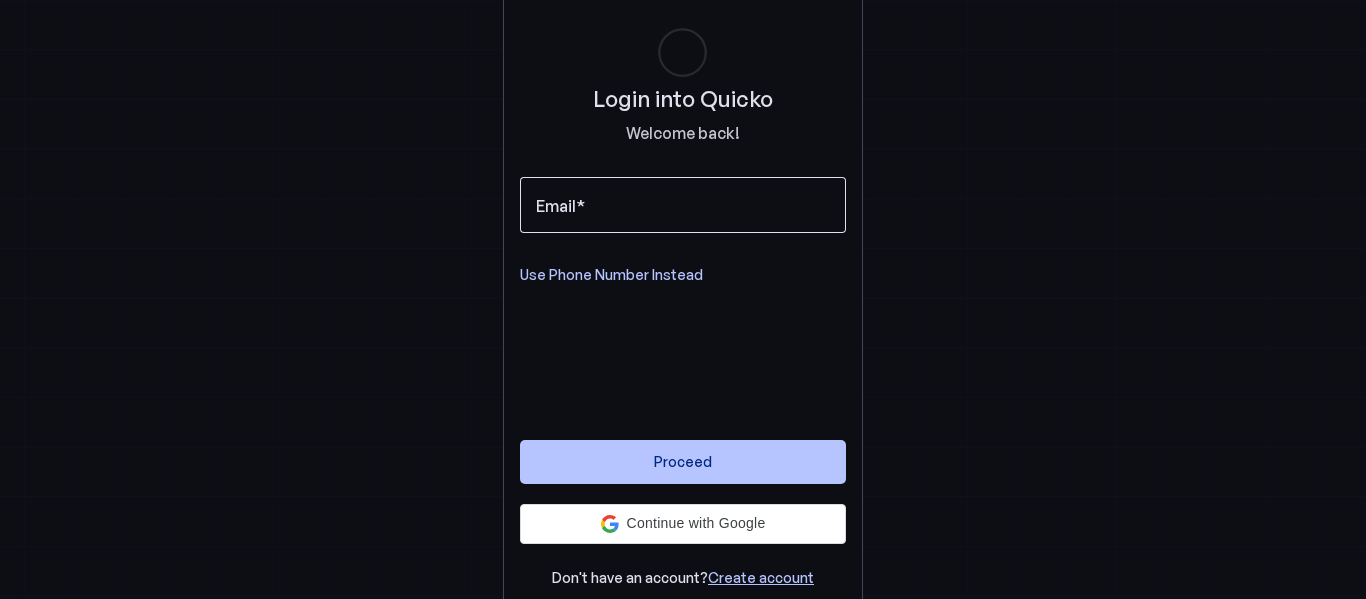 scroll, scrollTop: 0, scrollLeft: 0, axis: both 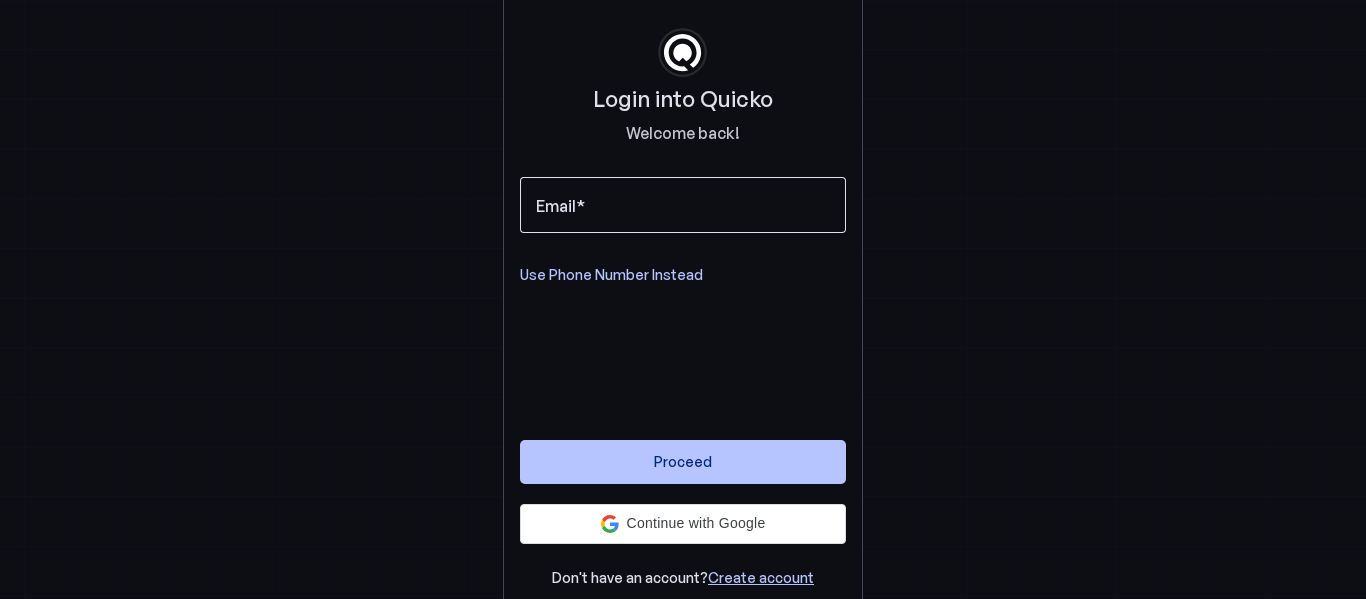 click on "Email" at bounding box center (683, 205) 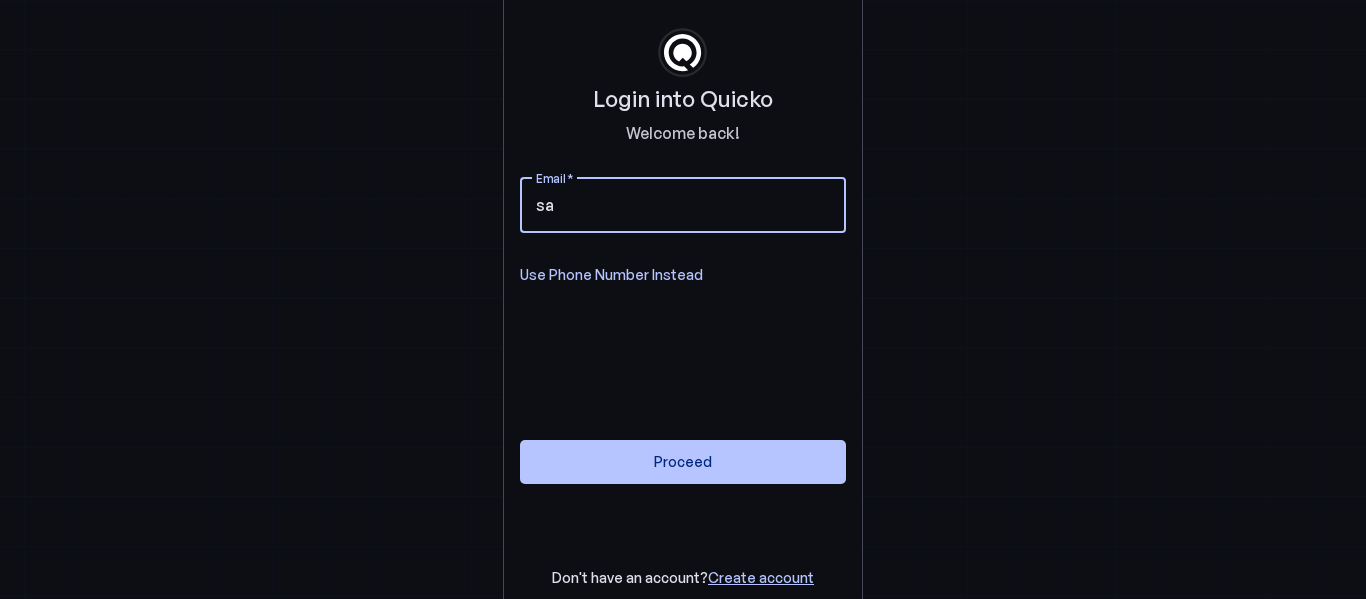 drag, startPoint x: 691, startPoint y: 192, endPoint x: 259, endPoint y: 203, distance: 432.14 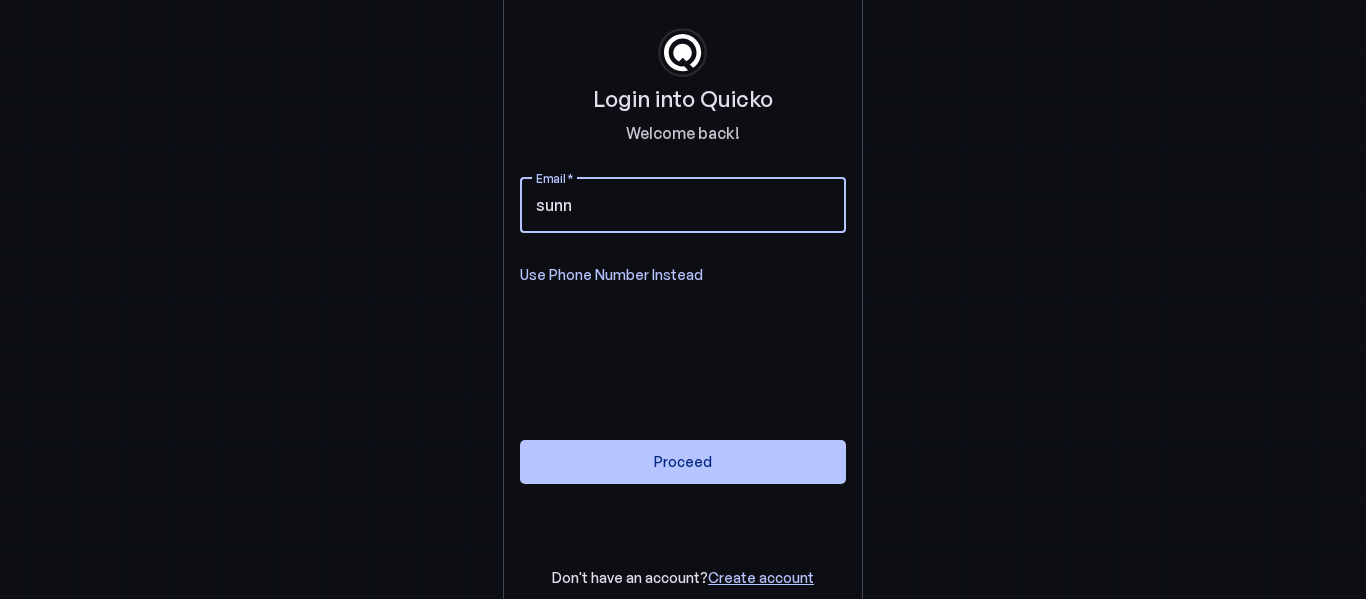 type on "sunnytammineedi@gmail.com" 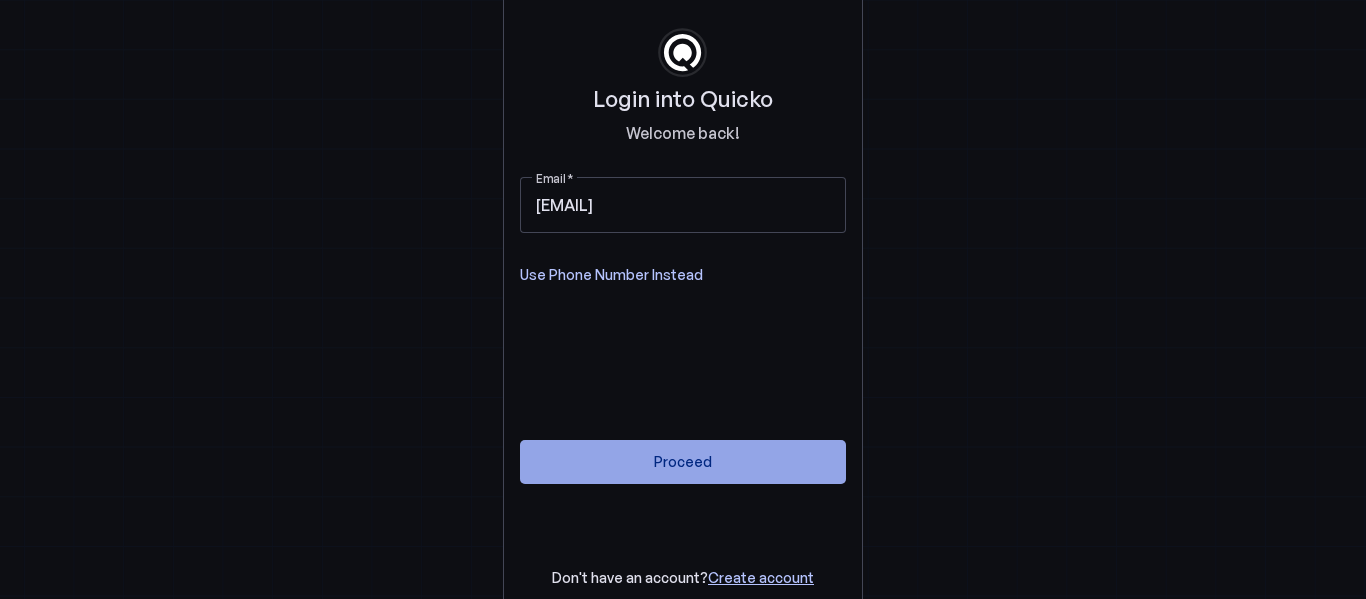 click on "Proceed" at bounding box center (683, 461) 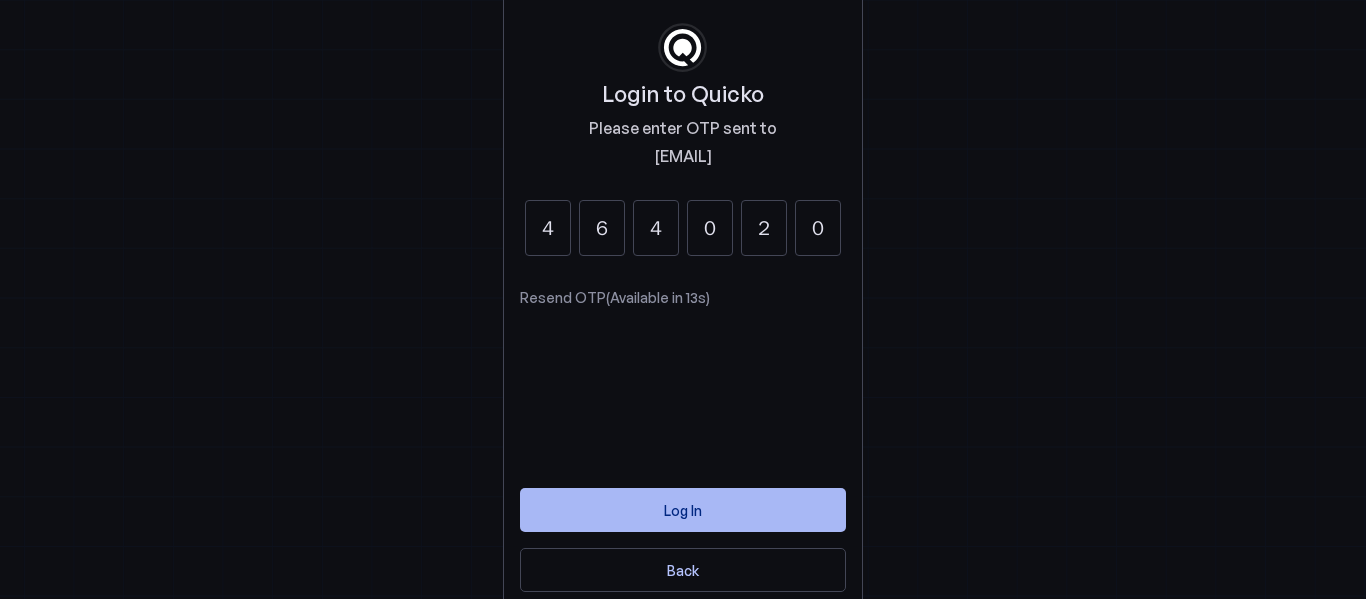 click at bounding box center [683, 510] 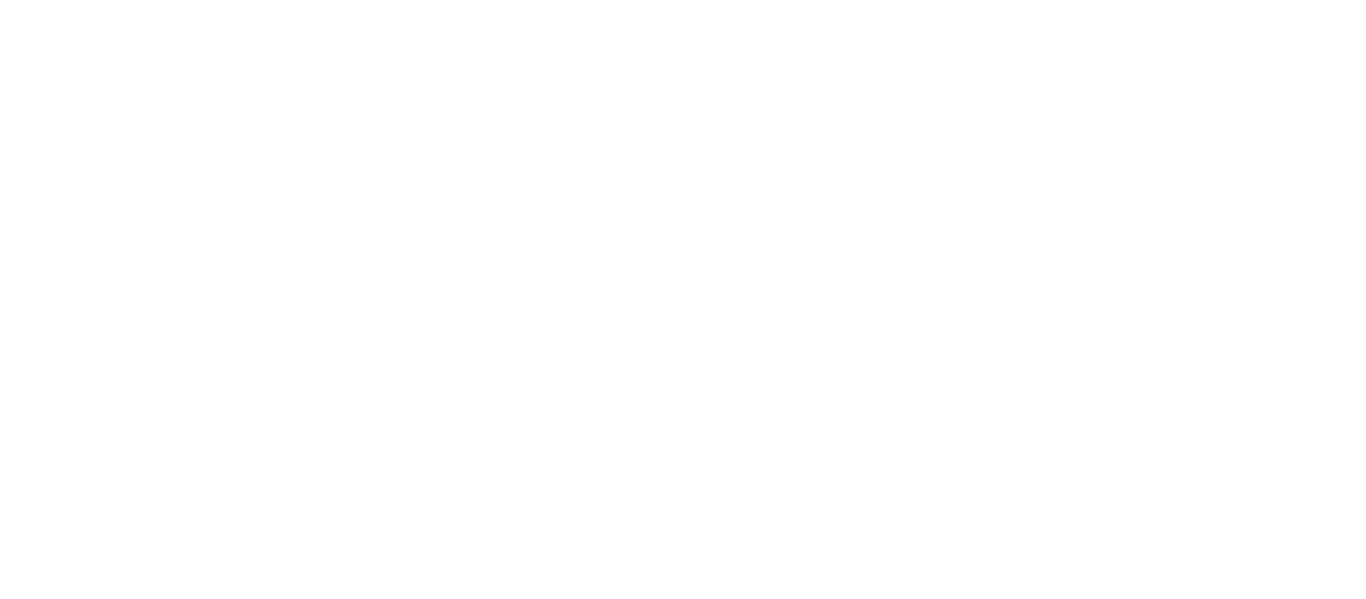scroll, scrollTop: 0, scrollLeft: 0, axis: both 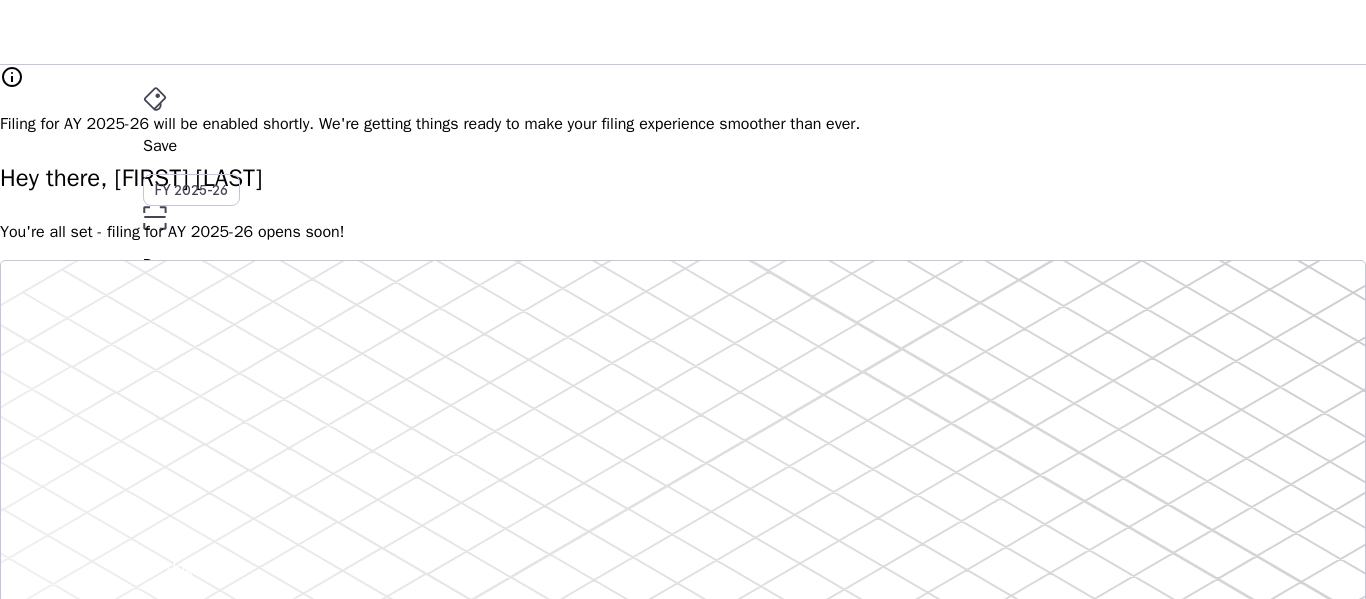 drag, startPoint x: 145, startPoint y: 179, endPoint x: 561, endPoint y: 213, distance: 417.38712 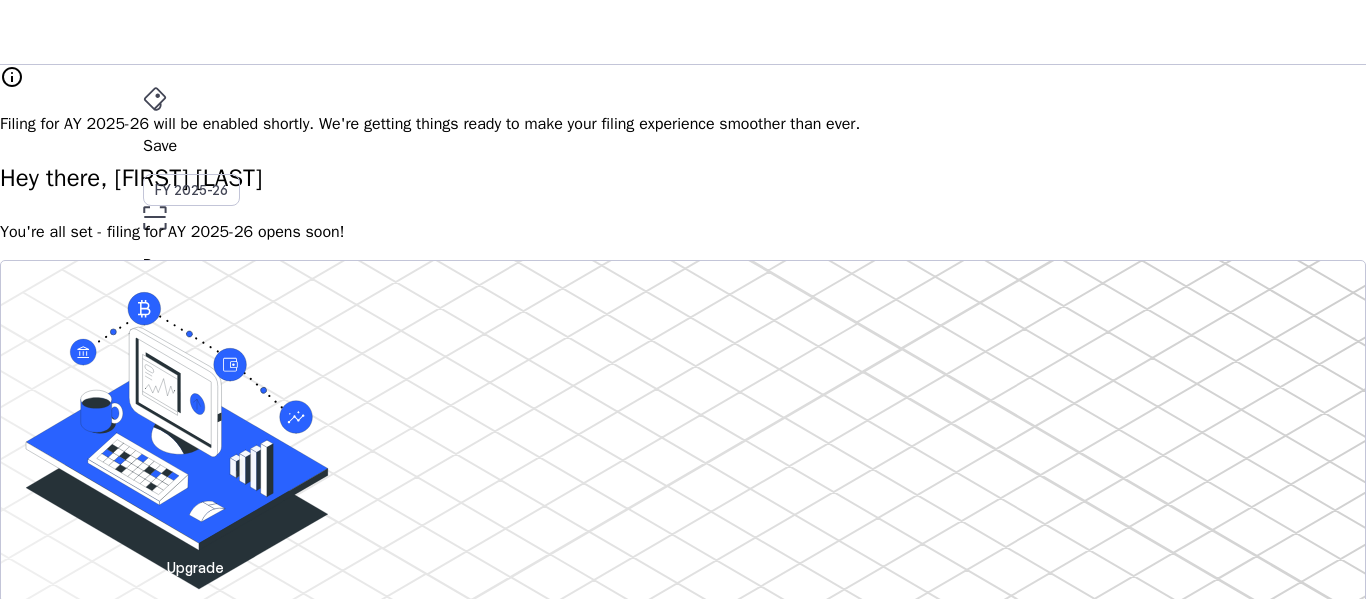 click on "You're all set - filing for AY 2025-26 opens soon!" at bounding box center [683, 232] 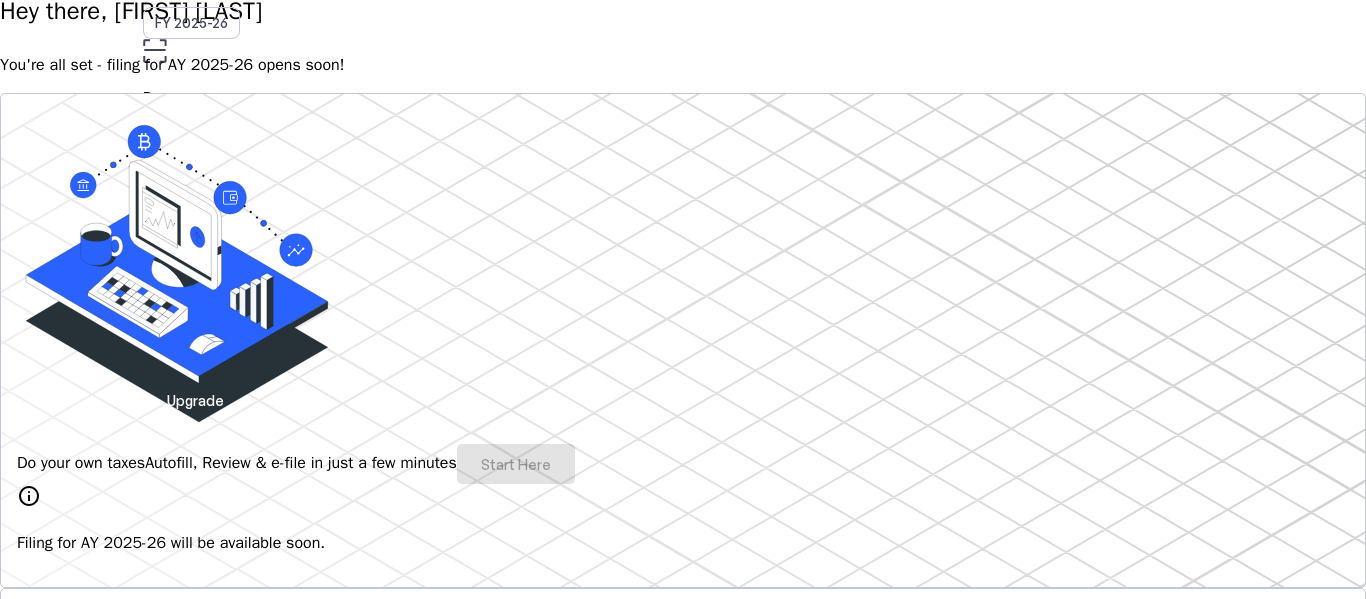 click on "Do your own taxes   Autofill, Review & e-file in just a few minutes   Start Here" at bounding box center [683, 464] 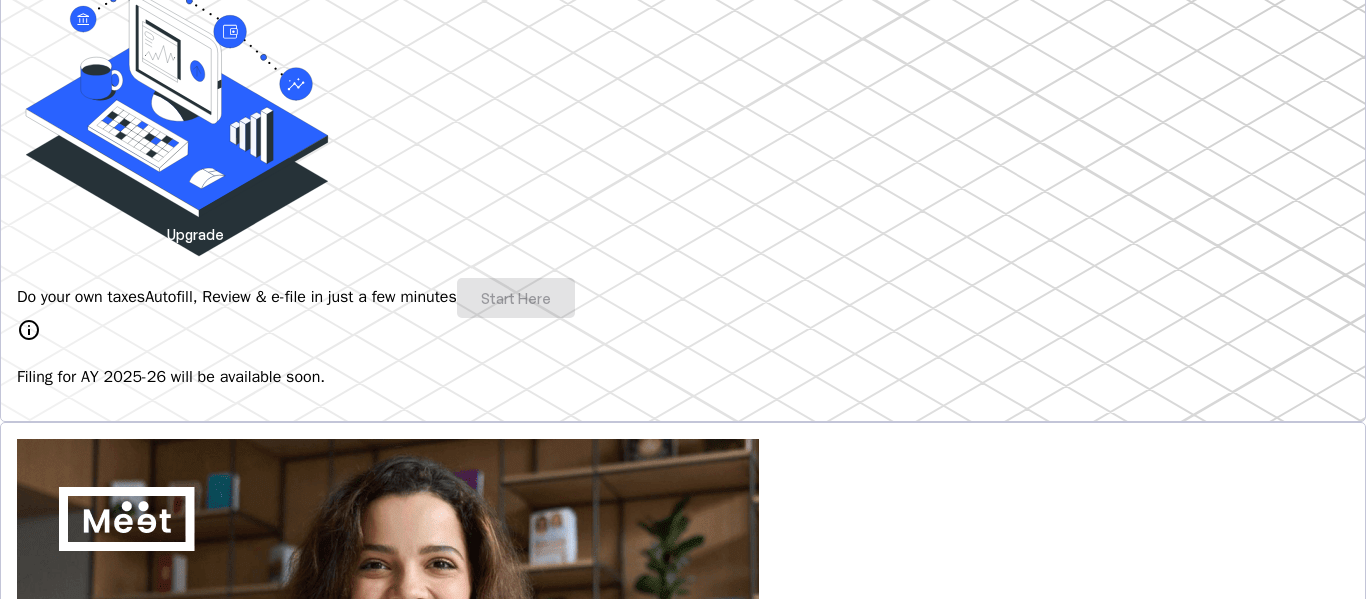 click on "Filing for AY 2025-26 will be available soon." at bounding box center [683, 377] 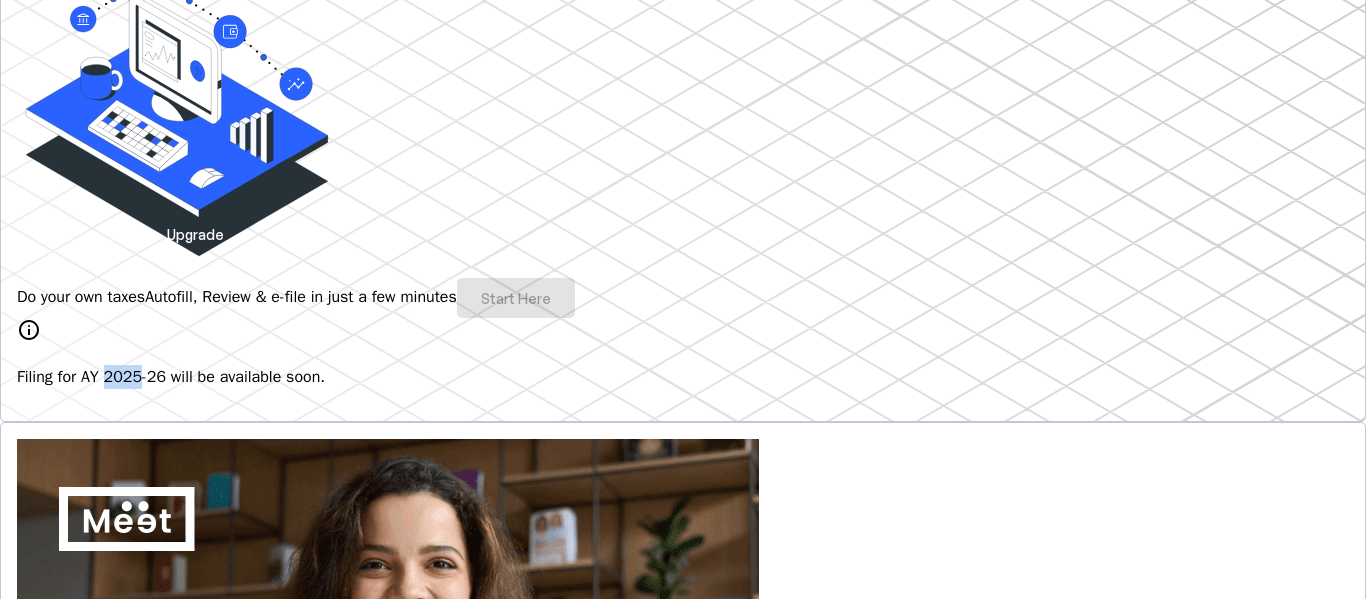 click on "Filing for AY 2025-26 will be available soon." at bounding box center (683, 377) 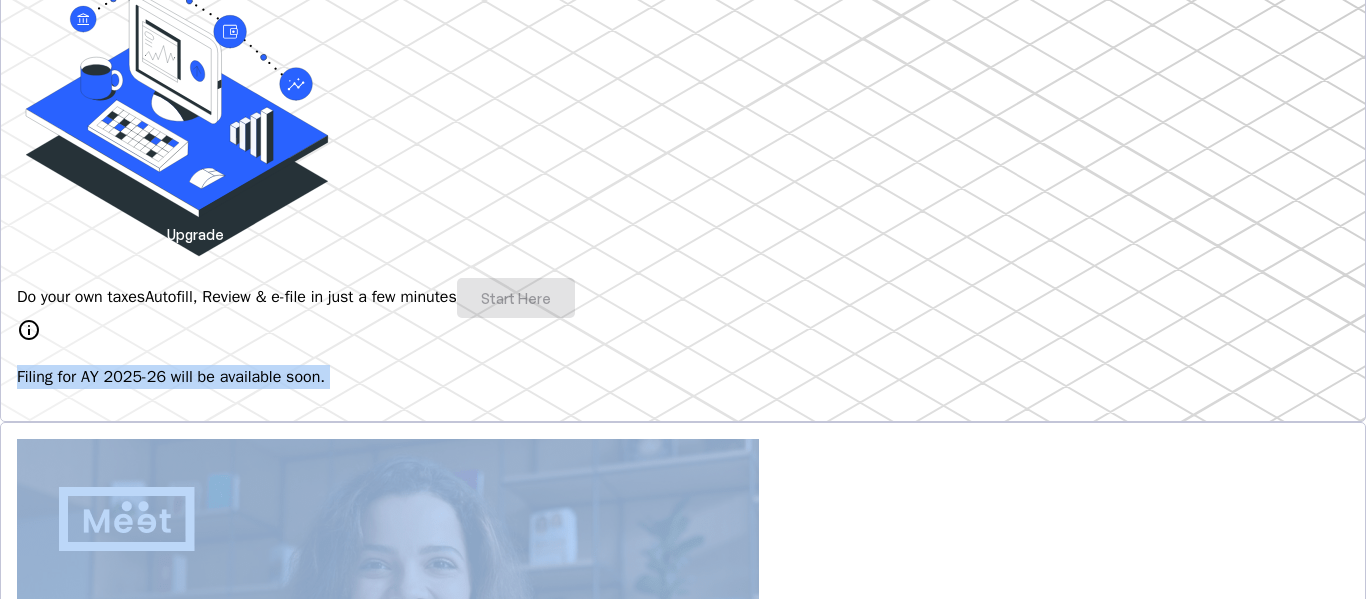 click on "Filing for AY 2025-26 will be available soon." at bounding box center (683, 377) 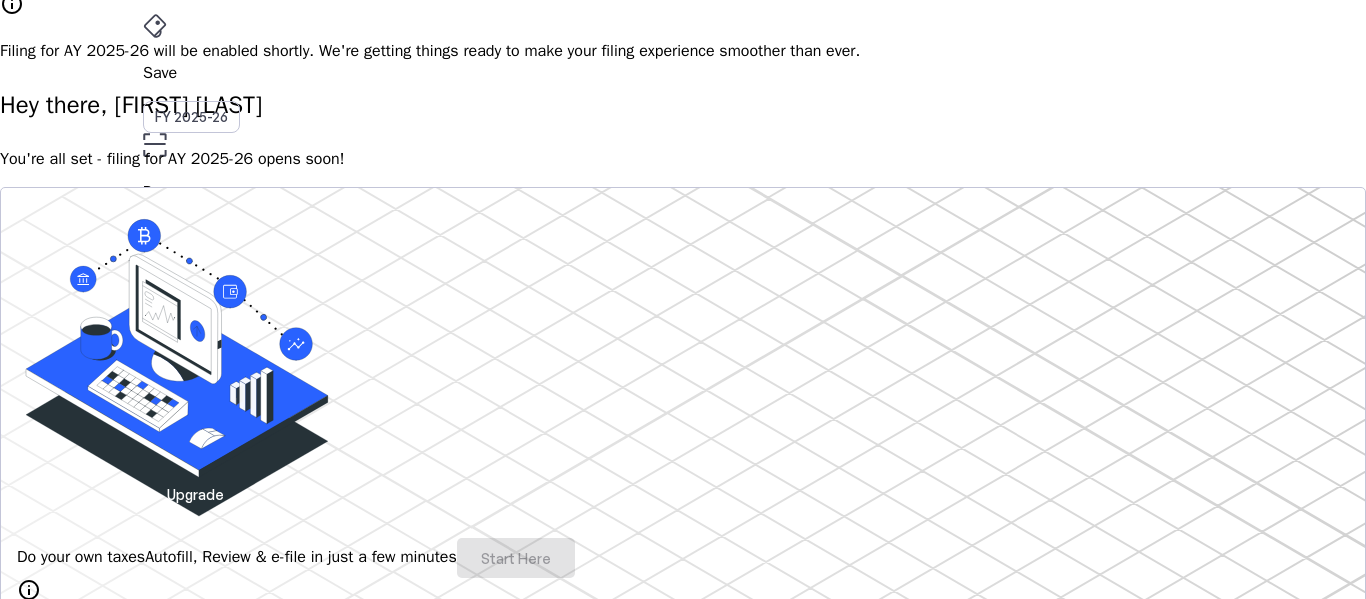 scroll, scrollTop: 0, scrollLeft: 0, axis: both 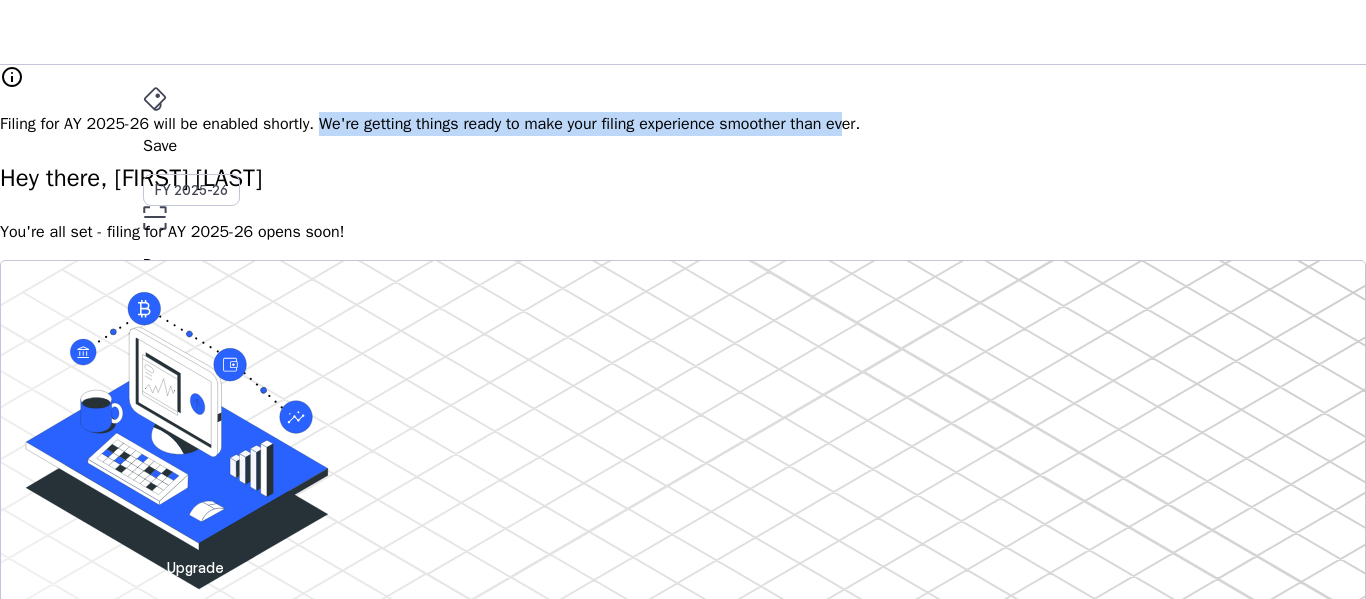 drag, startPoint x: 594, startPoint y: 104, endPoint x: 1089, endPoint y: 106, distance: 495.00403 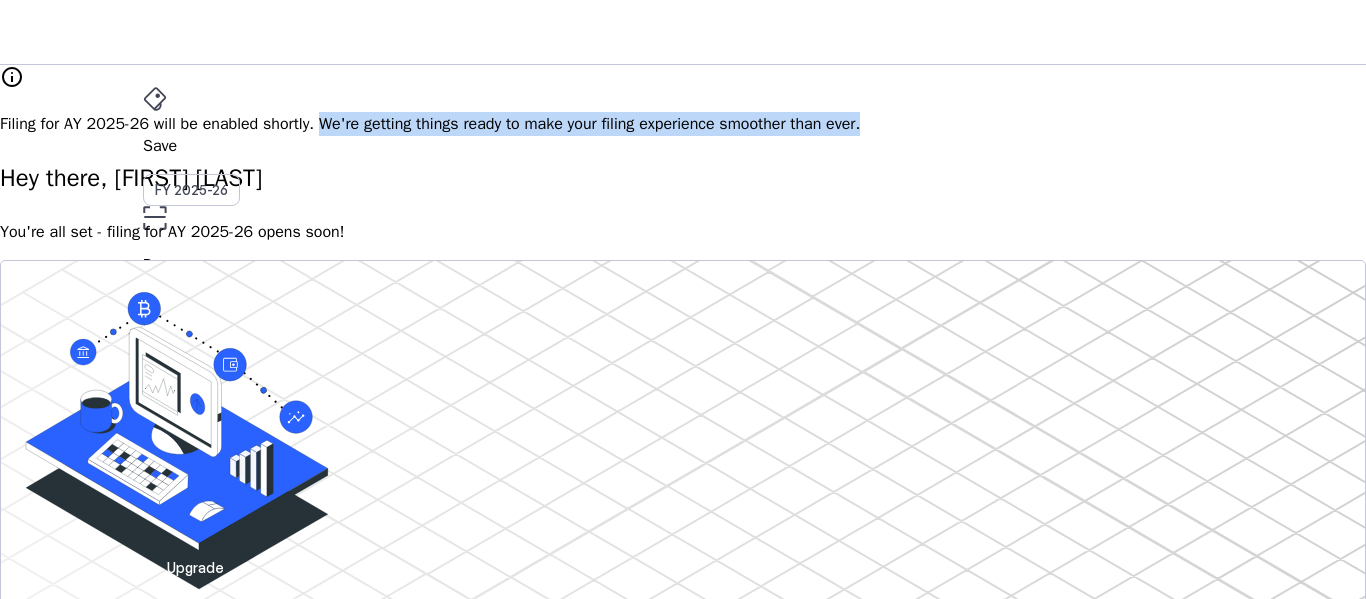 click on "info Filing for AY 2025-26 will be enabled shortly. We're getting things ready to make your filing experience smoother than ever." at bounding box center [683, 100] 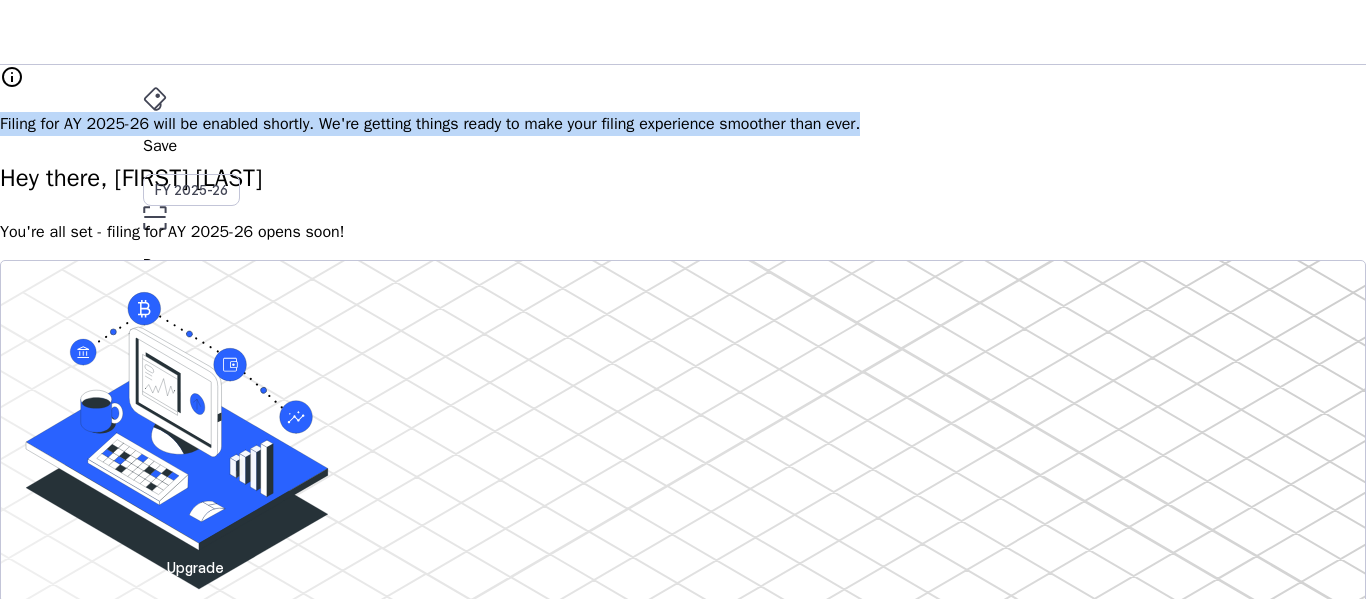 drag, startPoint x: 1105, startPoint y: 106, endPoint x: 256, endPoint y: 115, distance: 849.0477 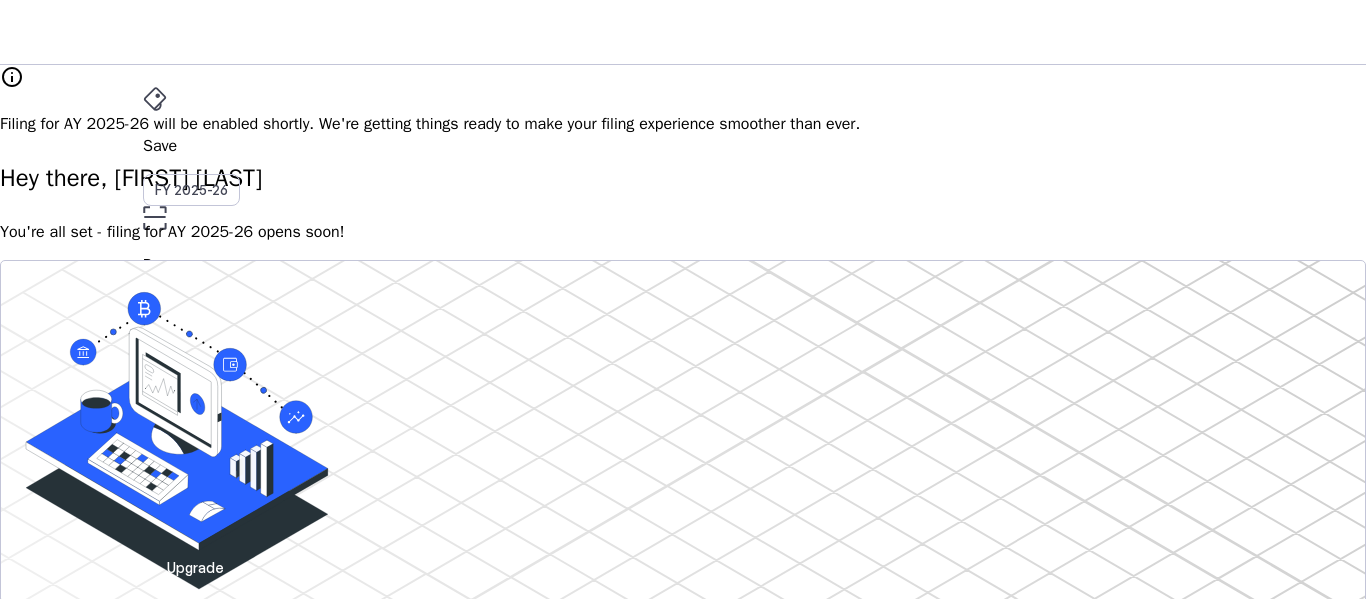 click on "info Filing for AY 2025-26 will be enabled shortly. We're getting things ready to make your filing experience smoother than ever.  Hey there, [FIRST] [LAST]   You're all set - filing for AY 2025-26 opens soon!   Do your own taxes   Autofill, Review  & e-file in just a few minutes   Start Here  info Filing for AY 2025-26 will be available soon.   4.8/5 | 1400 reviews   We do your taxes   Expert will prepare, review  & e-file your tax return, making sure nothing gets missed.   Explore   Benefits of filing on Quicko  Fetch everything using Autofill Automatically retrieve your income, deductions, tax credits  & losses directly from ITD. No need of any forms! Connect to multiple apps In just a few clicks, seamlessly fetch all your trades directly from your broker and ensure accurate reporting. Get Personalized Insights Gain full visibility into the computation. Easily view and understand how your taxes are calculated.  Explore  Upgrade to Elite Learn More File Revised Return Revise Return View E-Filed Returns FAQs" at bounding box center [683, 1619] 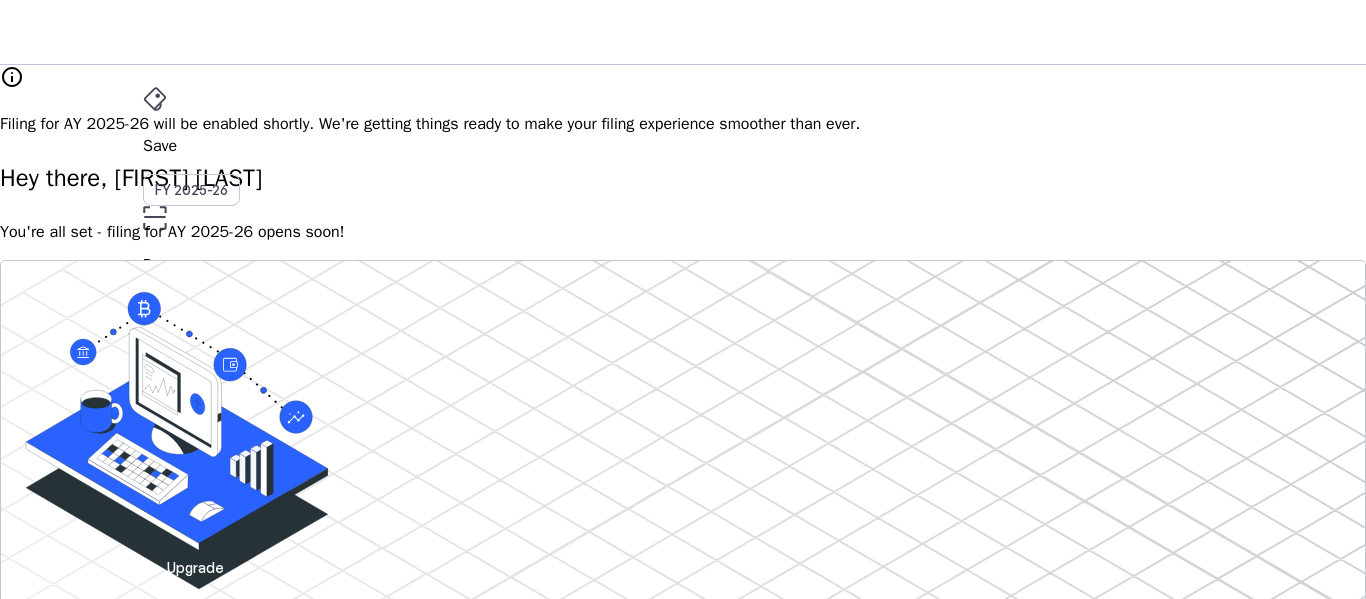 click on "AY 2025-26" at bounding box center [192, 396] 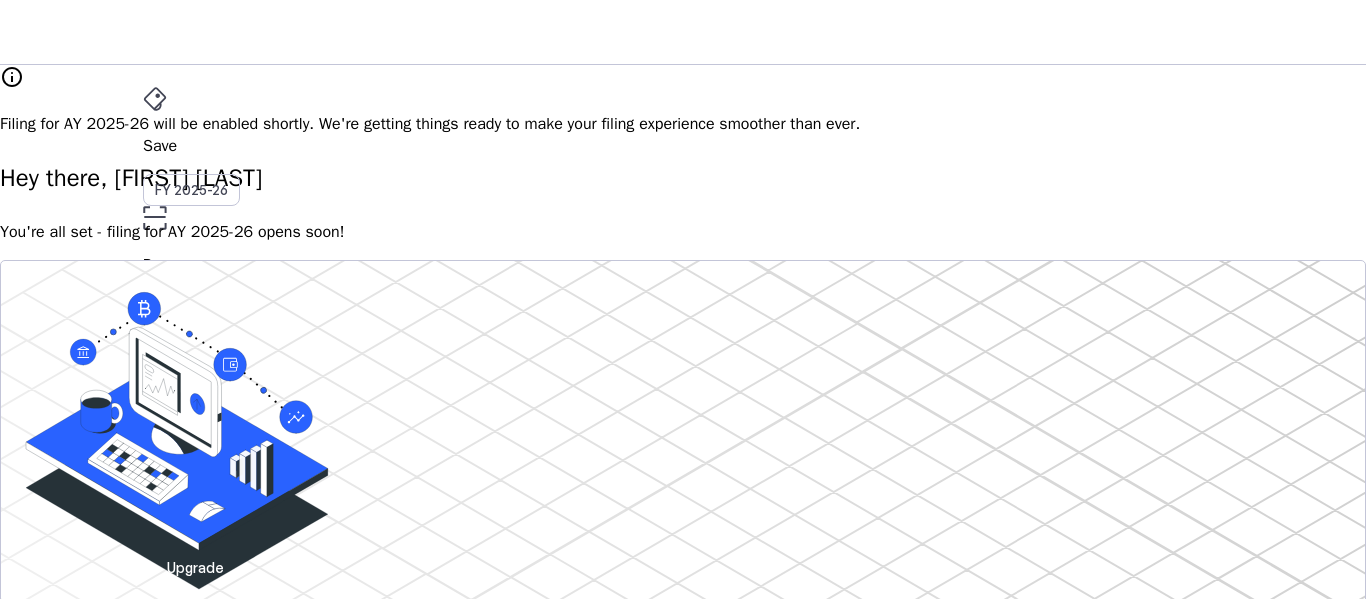 click on "AY 2025-26" at bounding box center (192, 396) 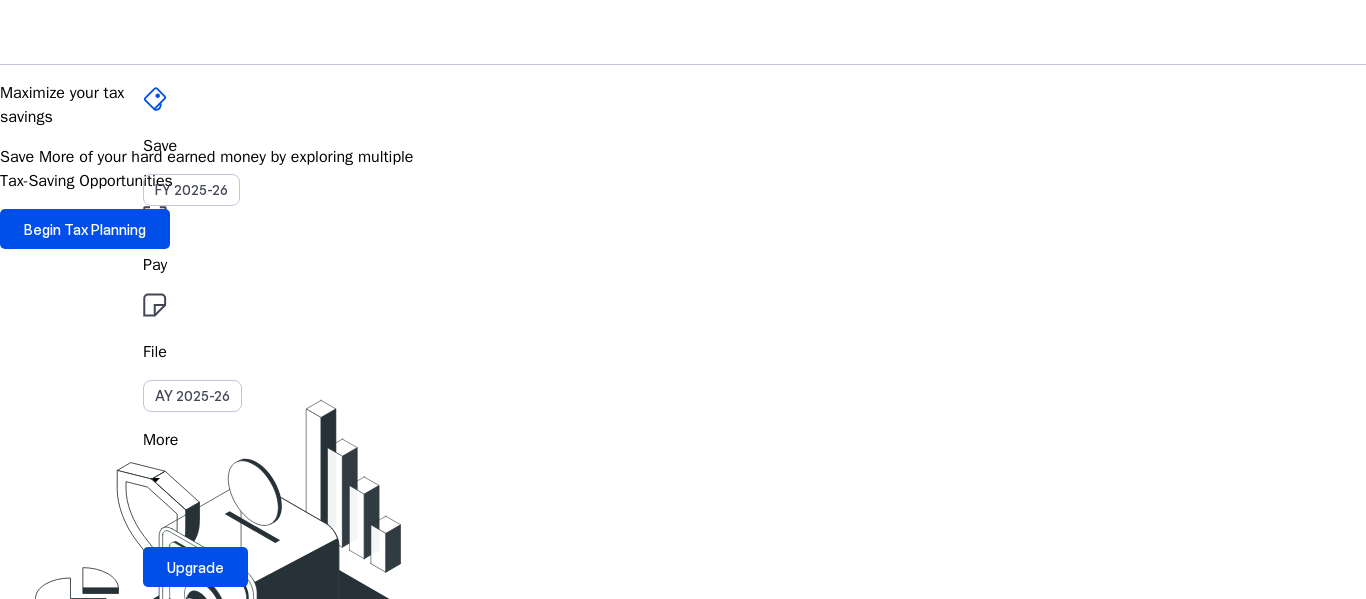 click on "Save" at bounding box center [683, 146] 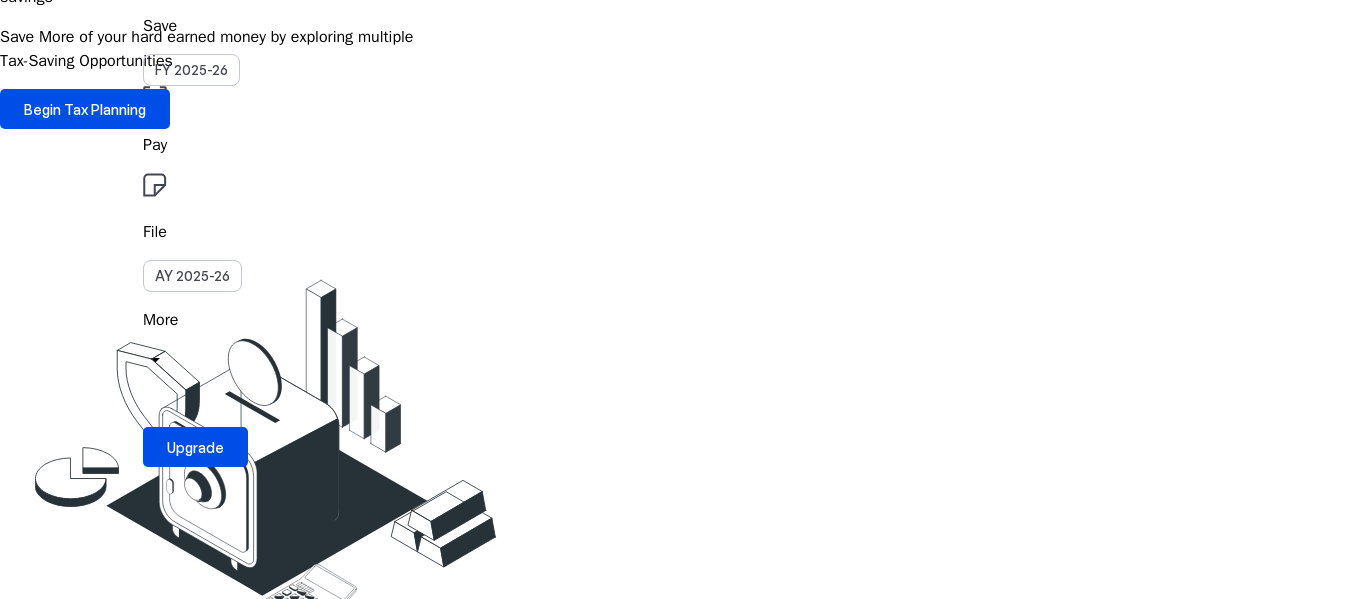 scroll, scrollTop: 167, scrollLeft: 0, axis: vertical 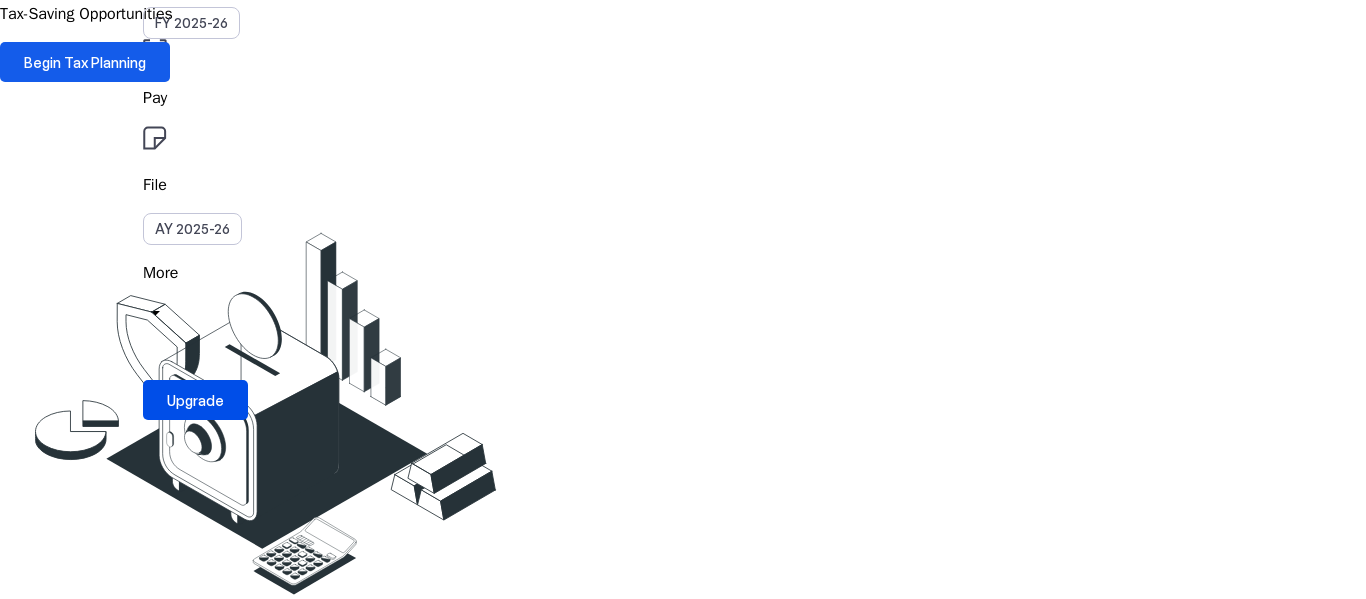 click on "Begin Tax Planning" at bounding box center (85, 62) 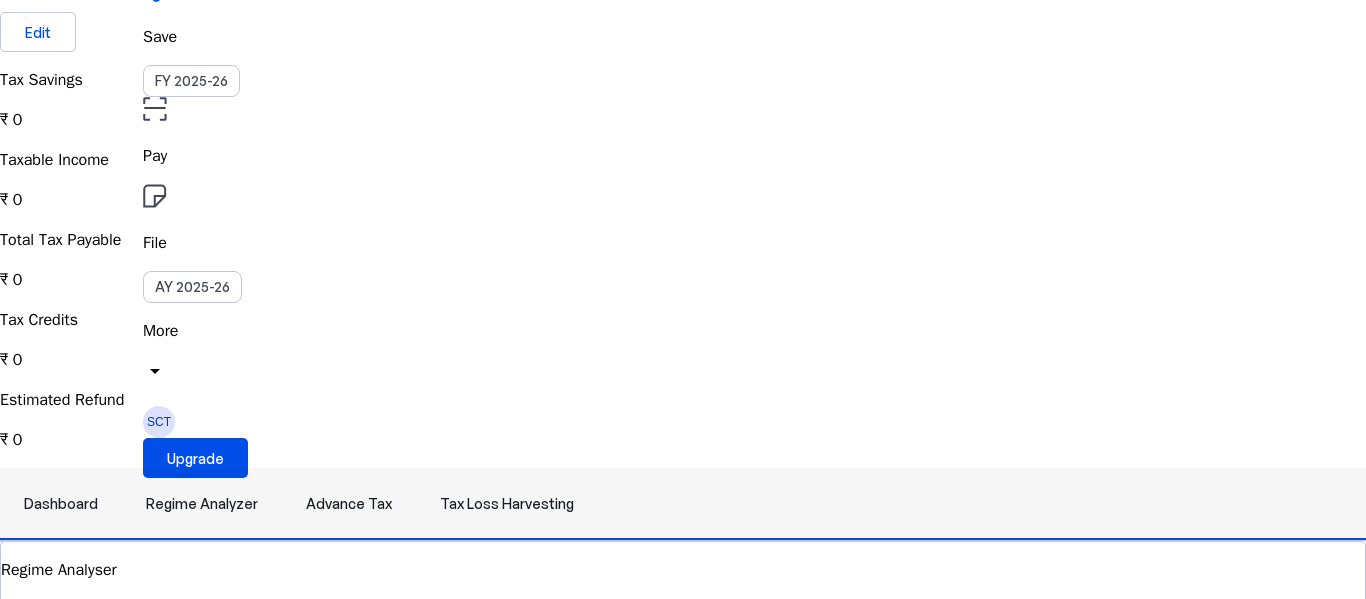 scroll, scrollTop: 0, scrollLeft: 0, axis: both 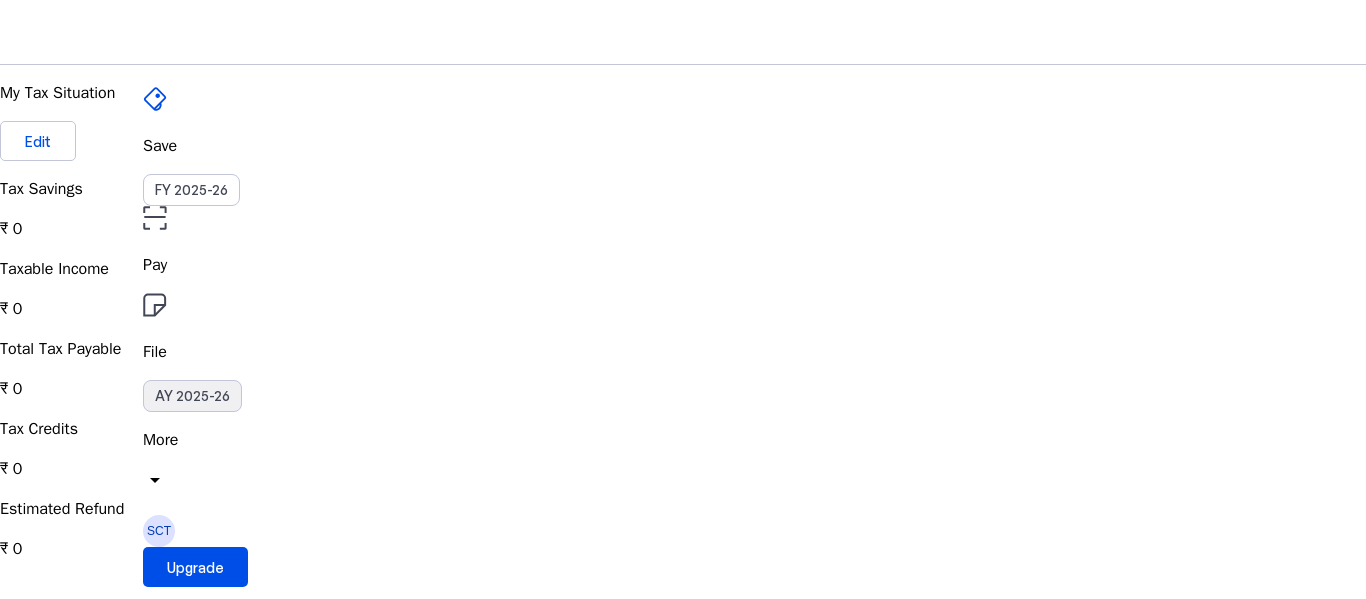 click on "AY 2025-26" at bounding box center [192, 396] 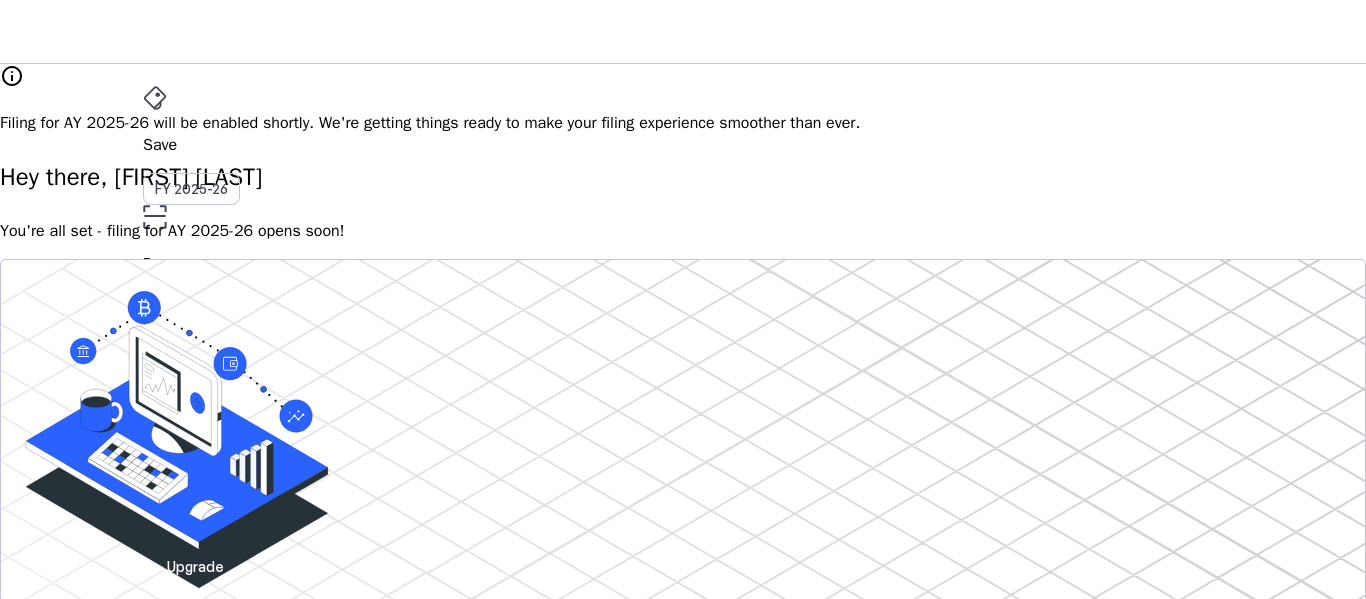 scroll, scrollTop: 0, scrollLeft: 0, axis: both 